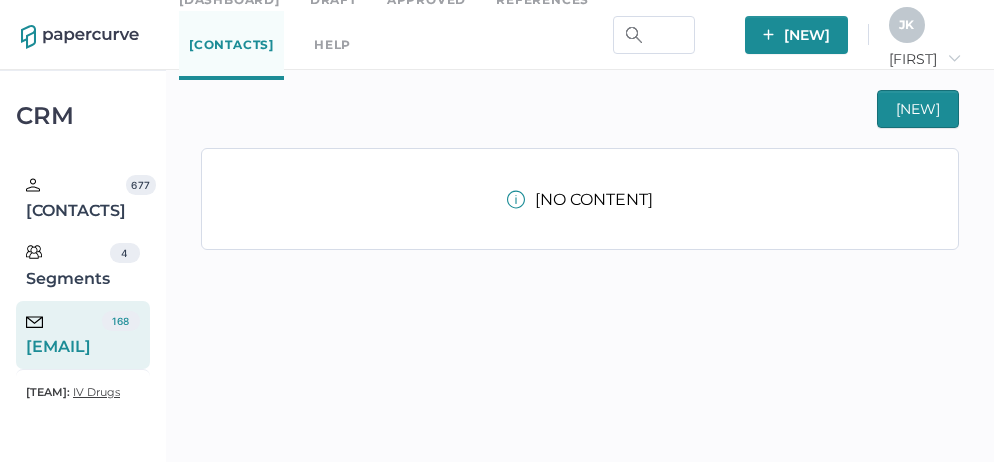 scroll, scrollTop: 33, scrollLeft: 0, axis: vertical 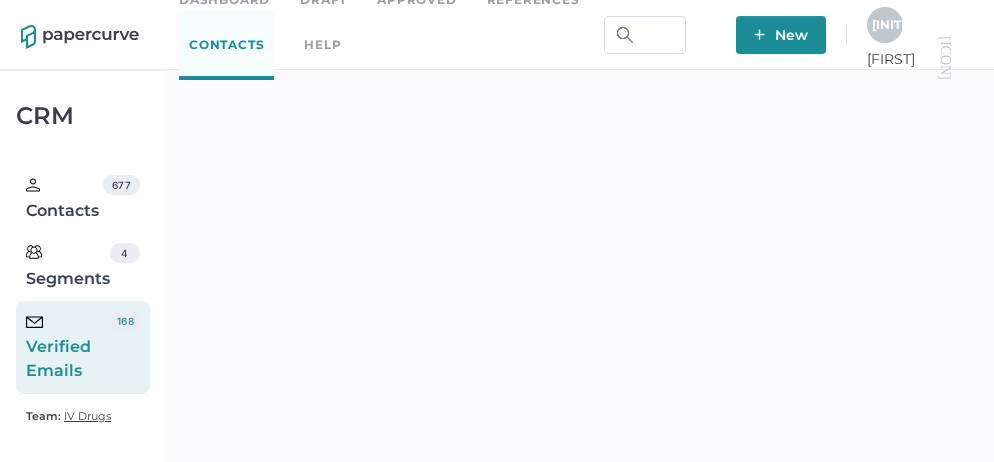 click on "J K" at bounding box center (885, 25) 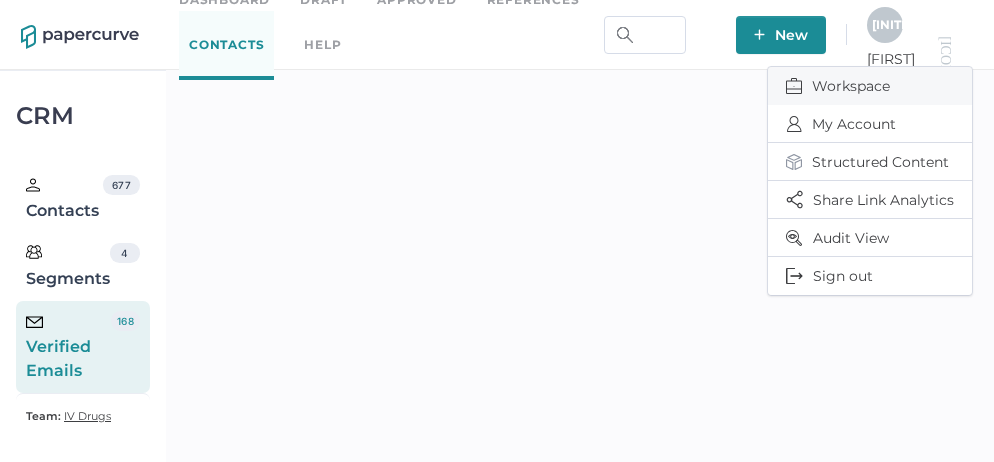 click on "Workspace" at bounding box center (870, 86) 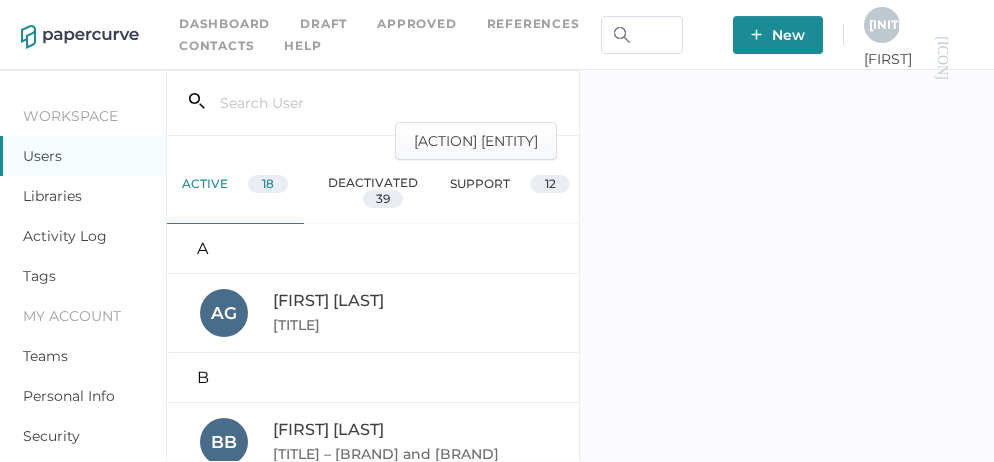 click on "Activity Log" at bounding box center (65, 236) 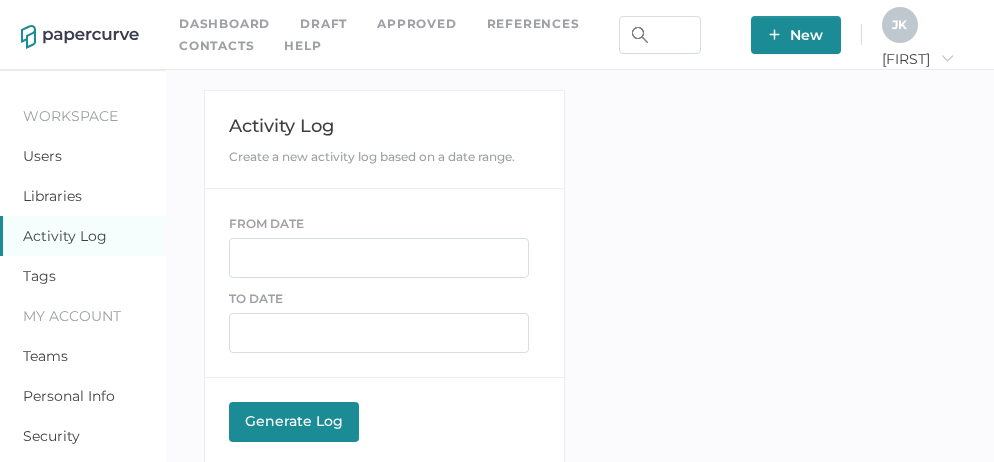 scroll, scrollTop: 0, scrollLeft: 0, axis: both 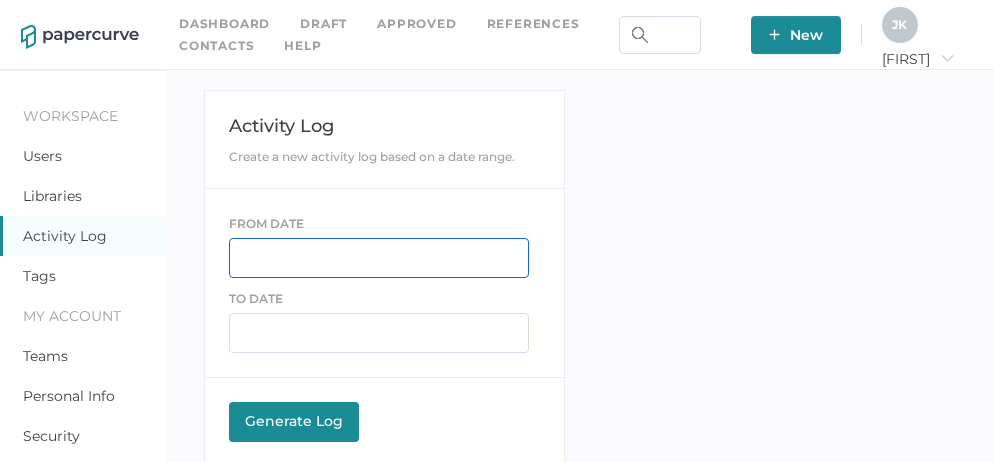 click at bounding box center [379, 258] 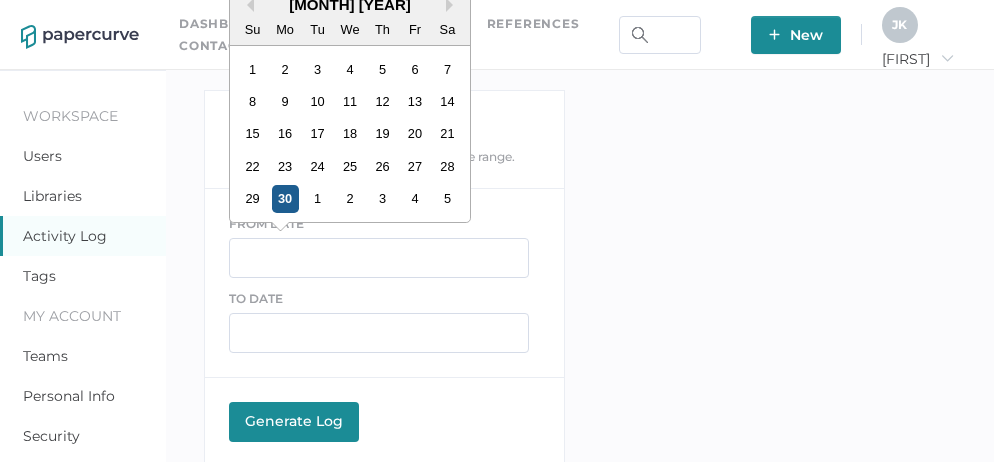 click on "30" at bounding box center (284, 198) 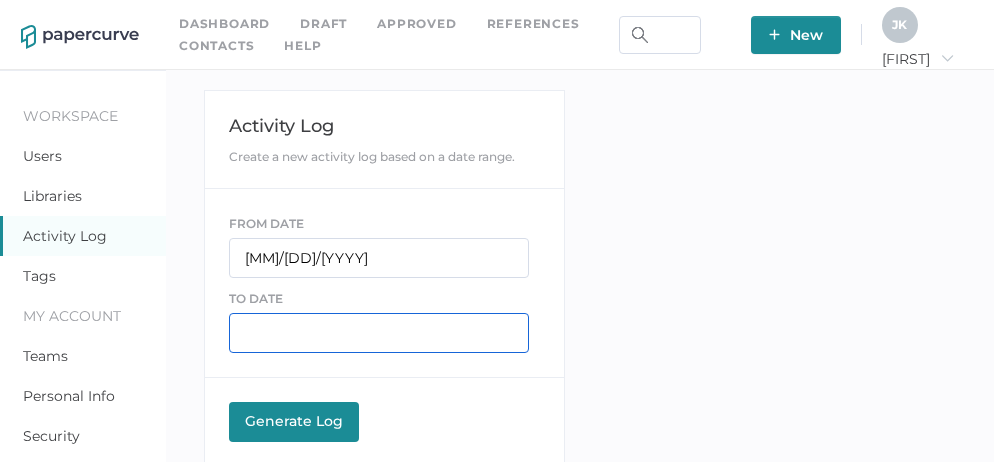 click at bounding box center [379, 258] 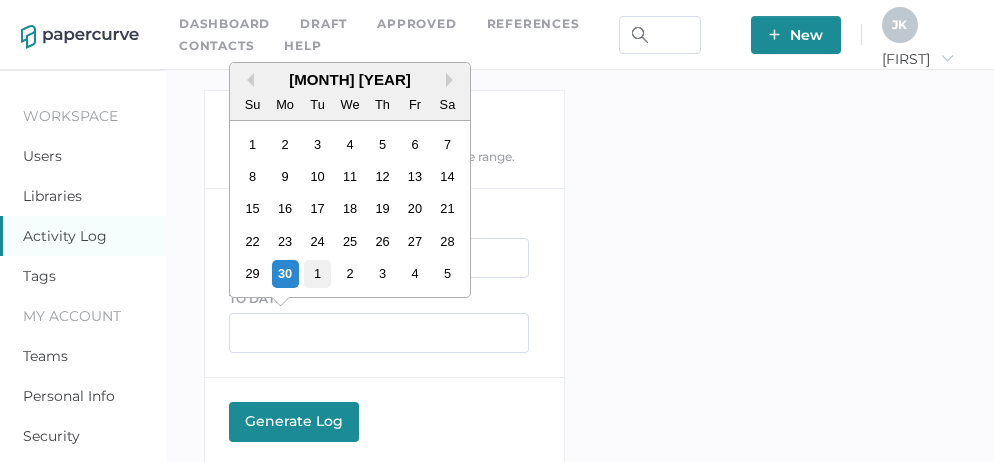 click on "1" at bounding box center (317, 273) 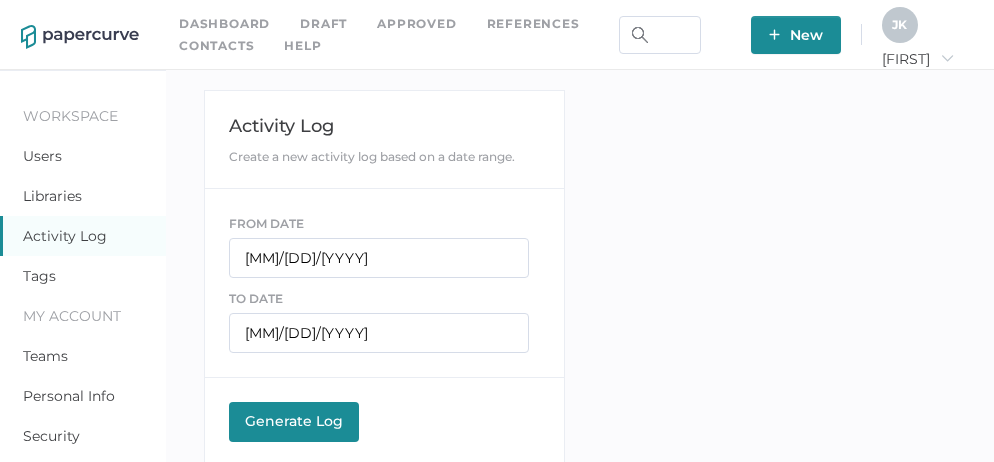 click on "Generate Log" at bounding box center [294, 421] 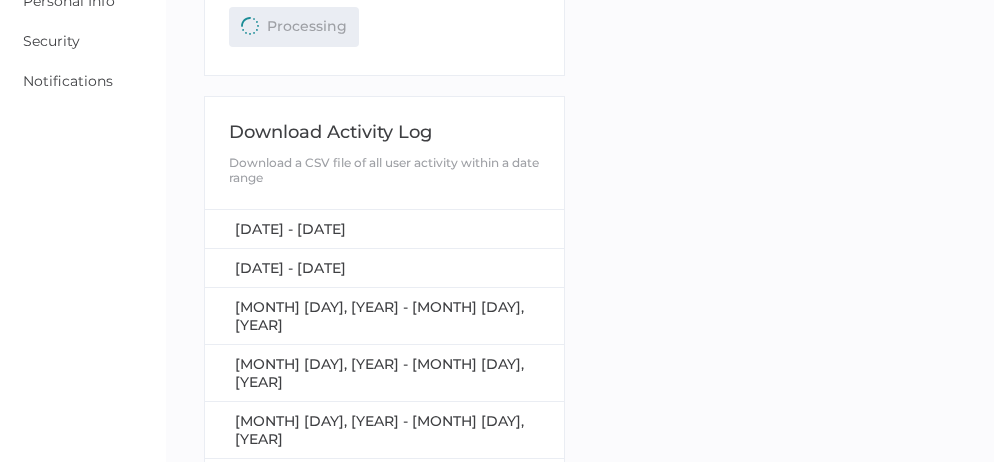 scroll, scrollTop: 419, scrollLeft: 0, axis: vertical 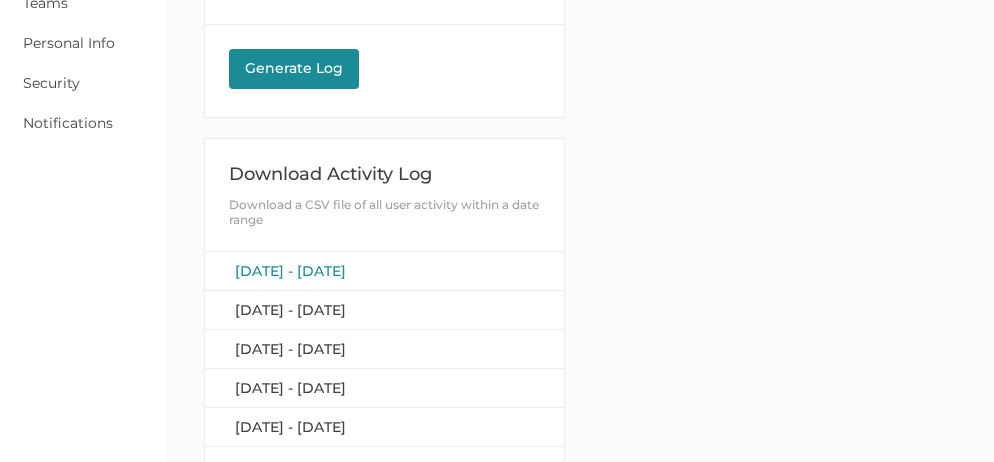 click on "[DATE] - [DATE]" at bounding box center (290, 271) 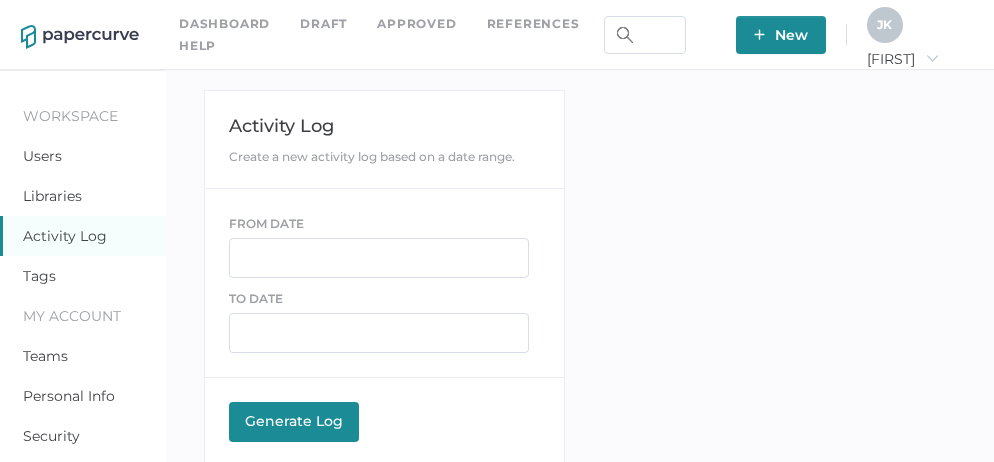 scroll, scrollTop: 70, scrollLeft: 0, axis: vertical 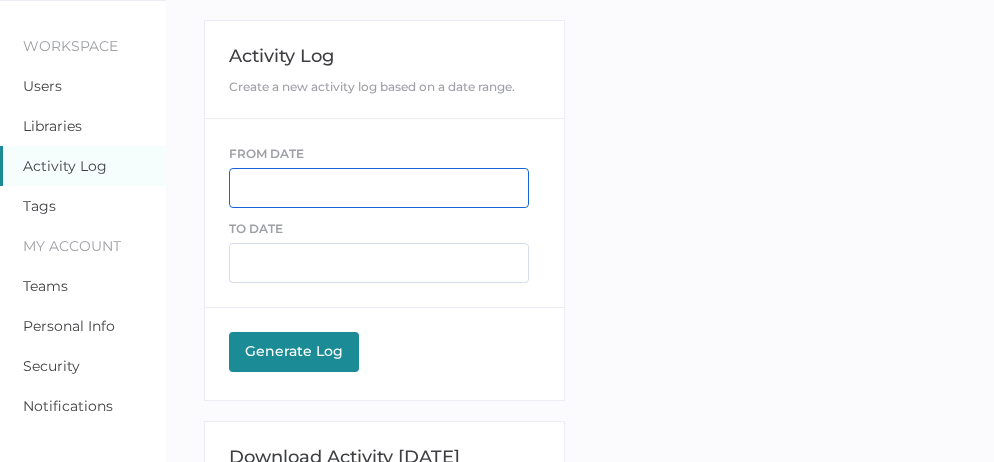 click at bounding box center [379, 188] 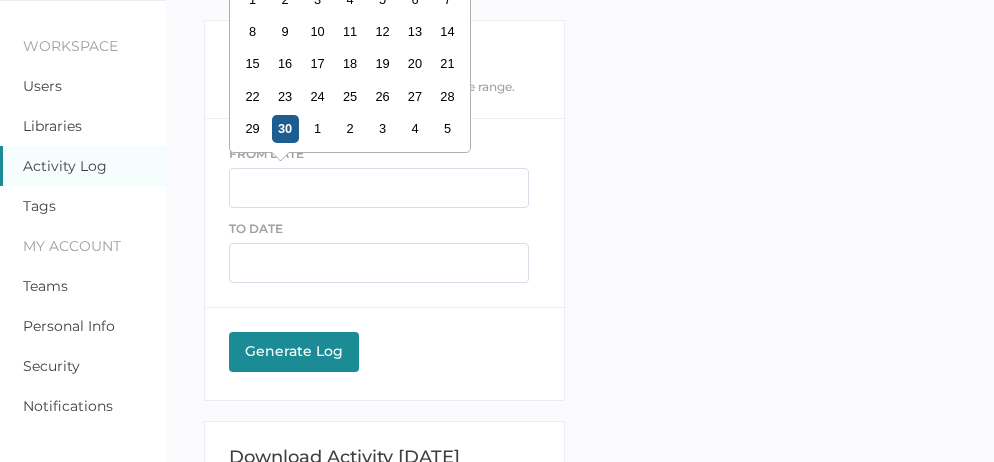 click on "30" at bounding box center (284, 128) 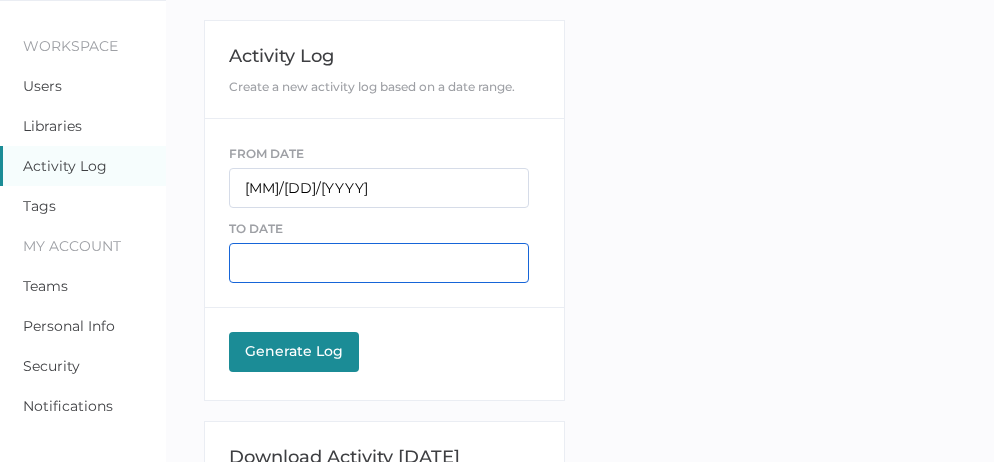 click at bounding box center (379, 188) 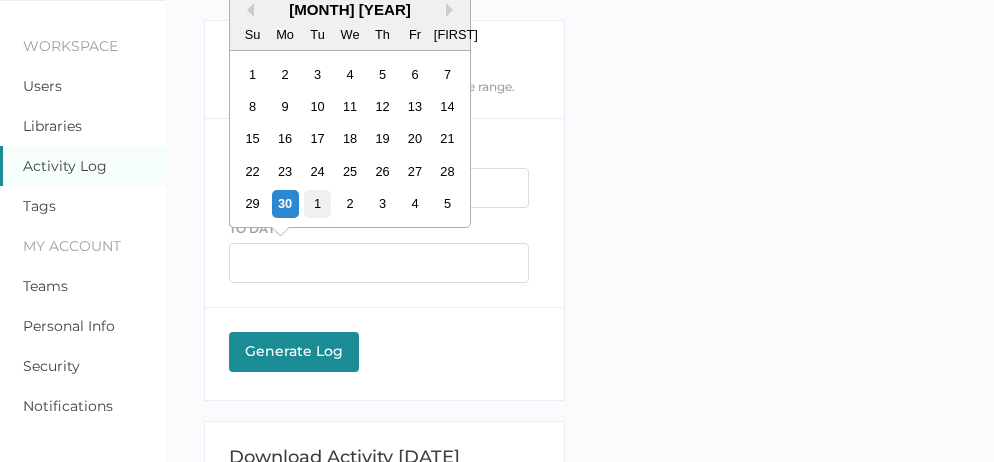 click on "1" at bounding box center (317, 203) 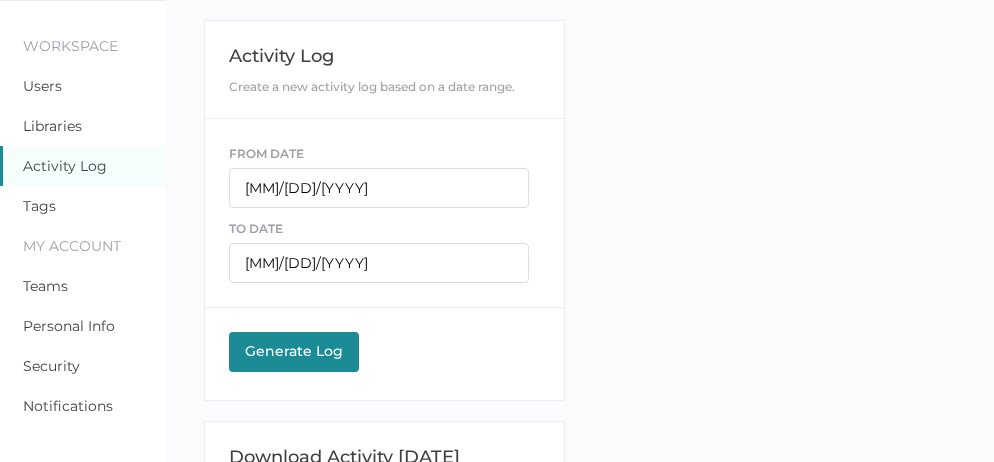 click on "Generate Log" at bounding box center (294, 351) 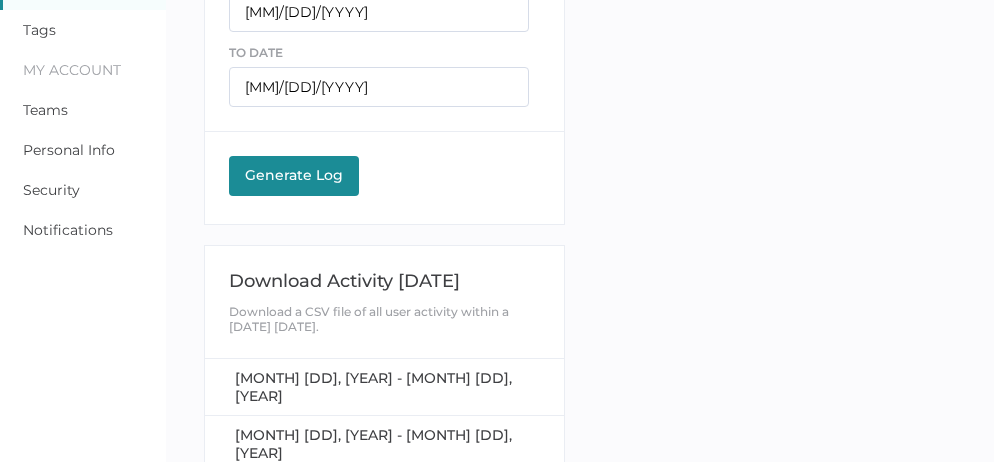scroll, scrollTop: 199, scrollLeft: 0, axis: vertical 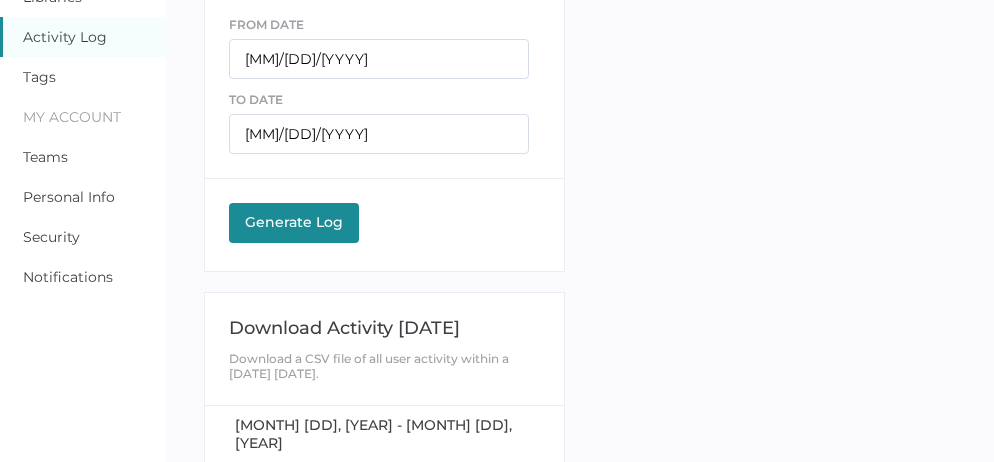 click on "Generate Log" at bounding box center (294, 222) 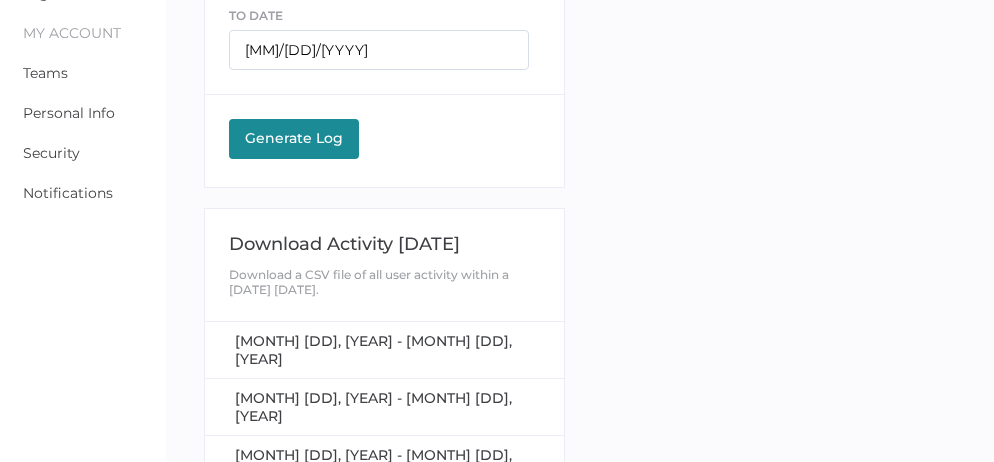scroll, scrollTop: 289, scrollLeft: 0, axis: vertical 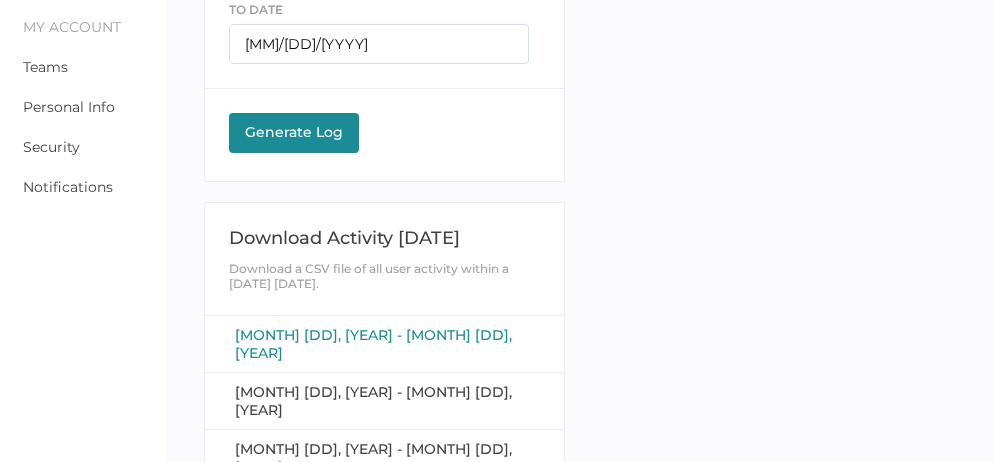 click on "June 30, 2025 - July 1, 2025" at bounding box center [373, 344] 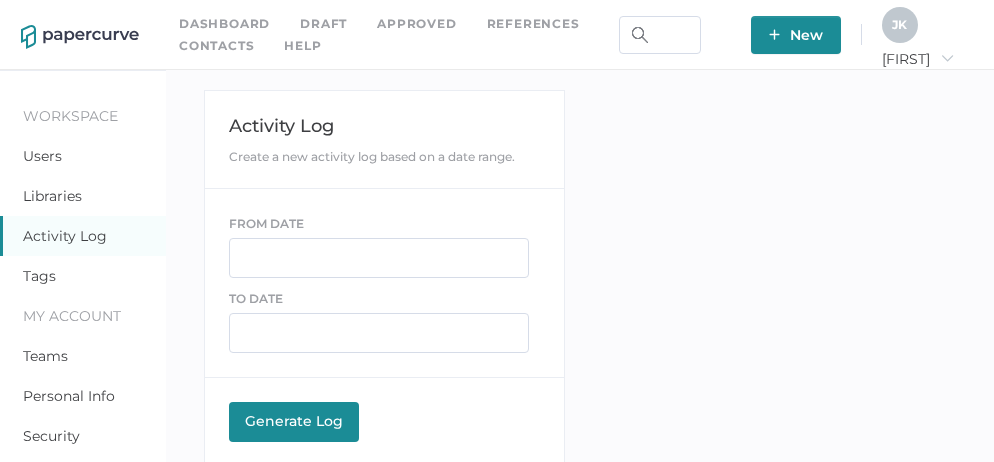 scroll, scrollTop: 310, scrollLeft: 0, axis: vertical 